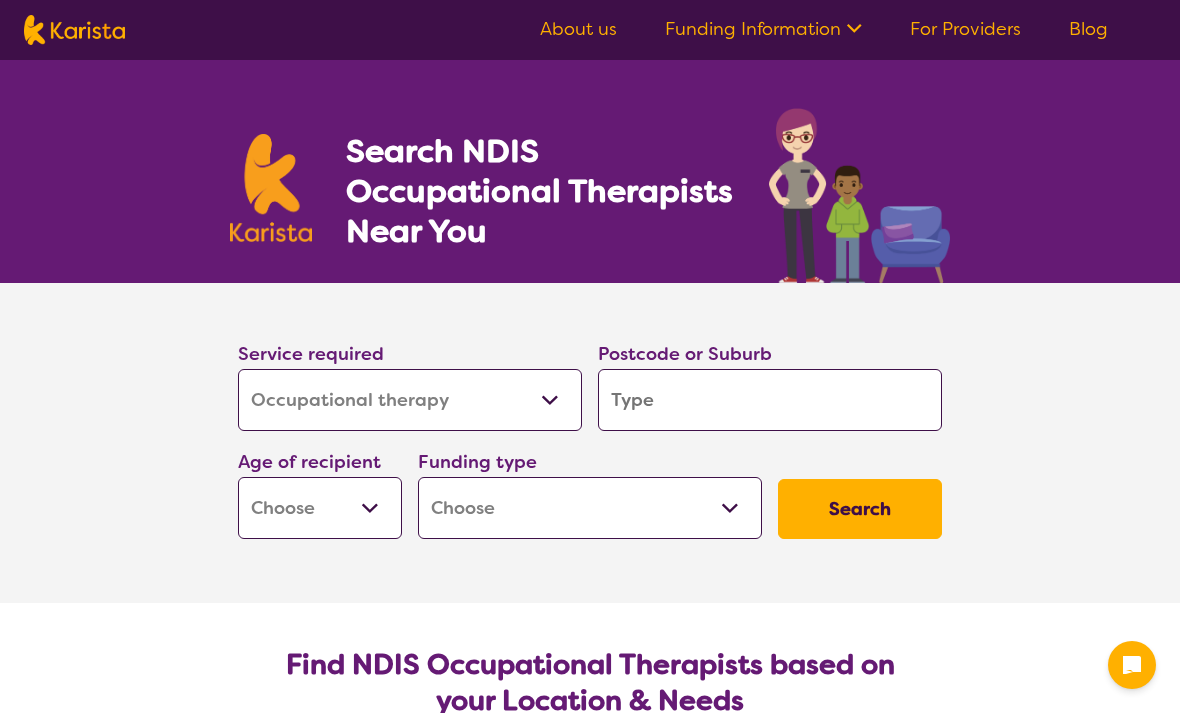 select on "Occupational therapy" 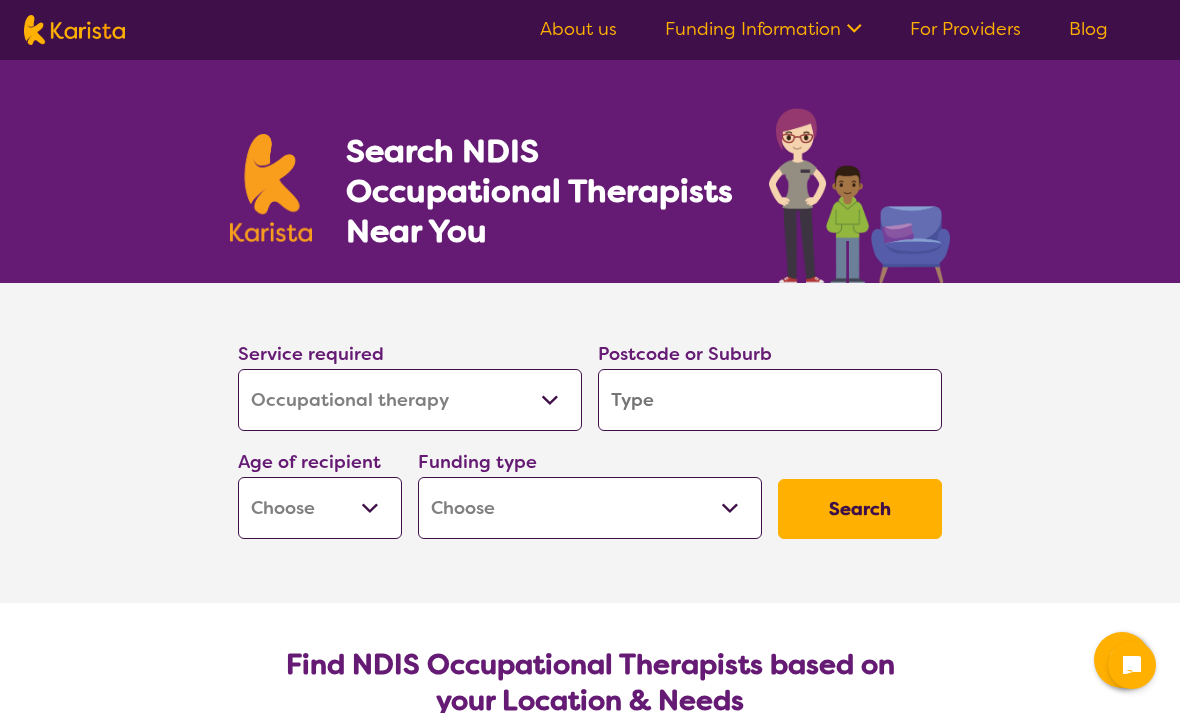 click at bounding box center (770, 400) 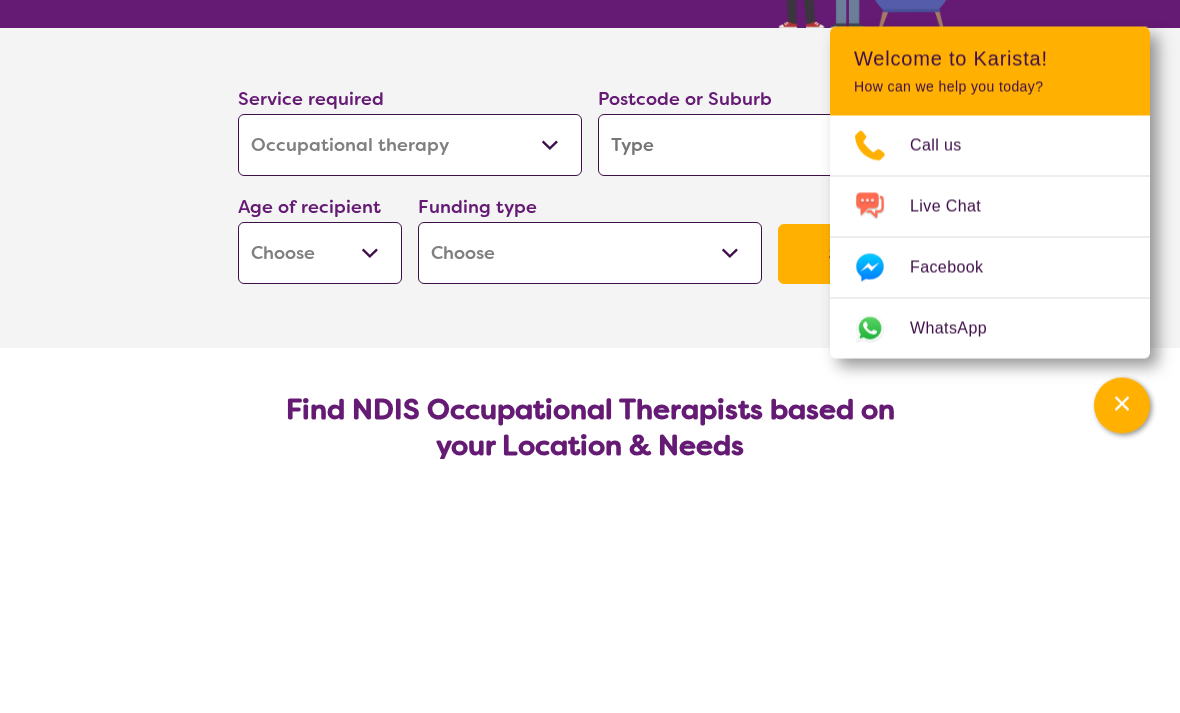 type on "3" 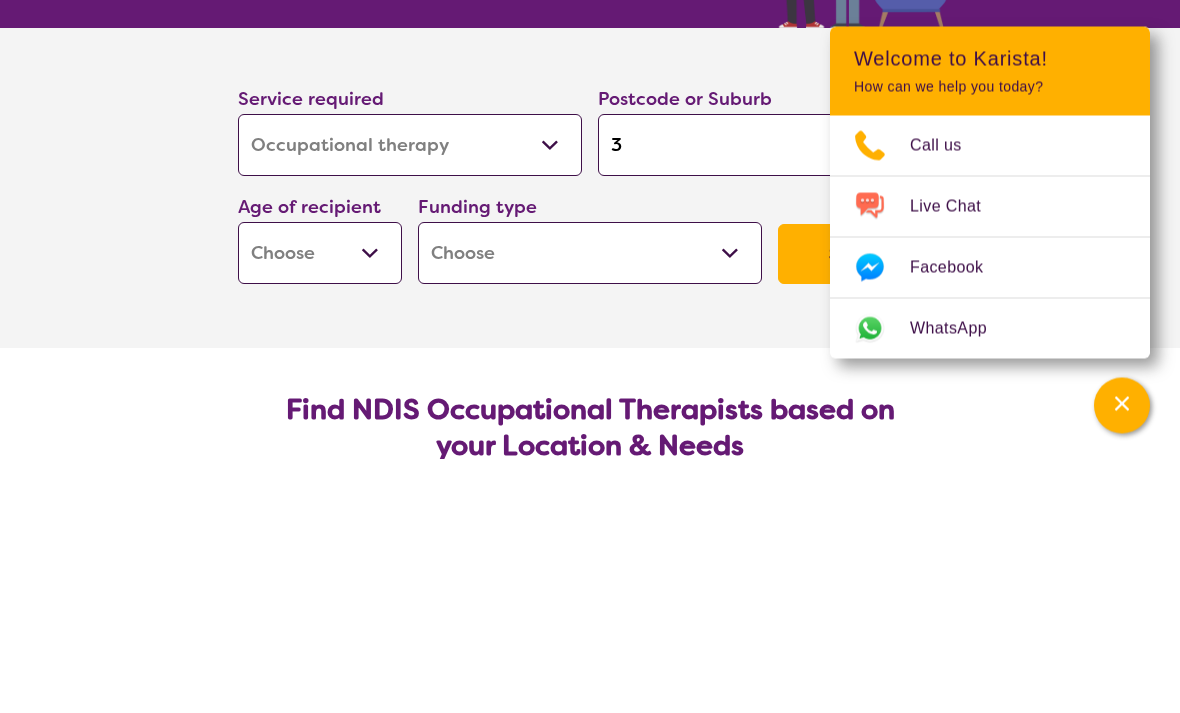 type on "3" 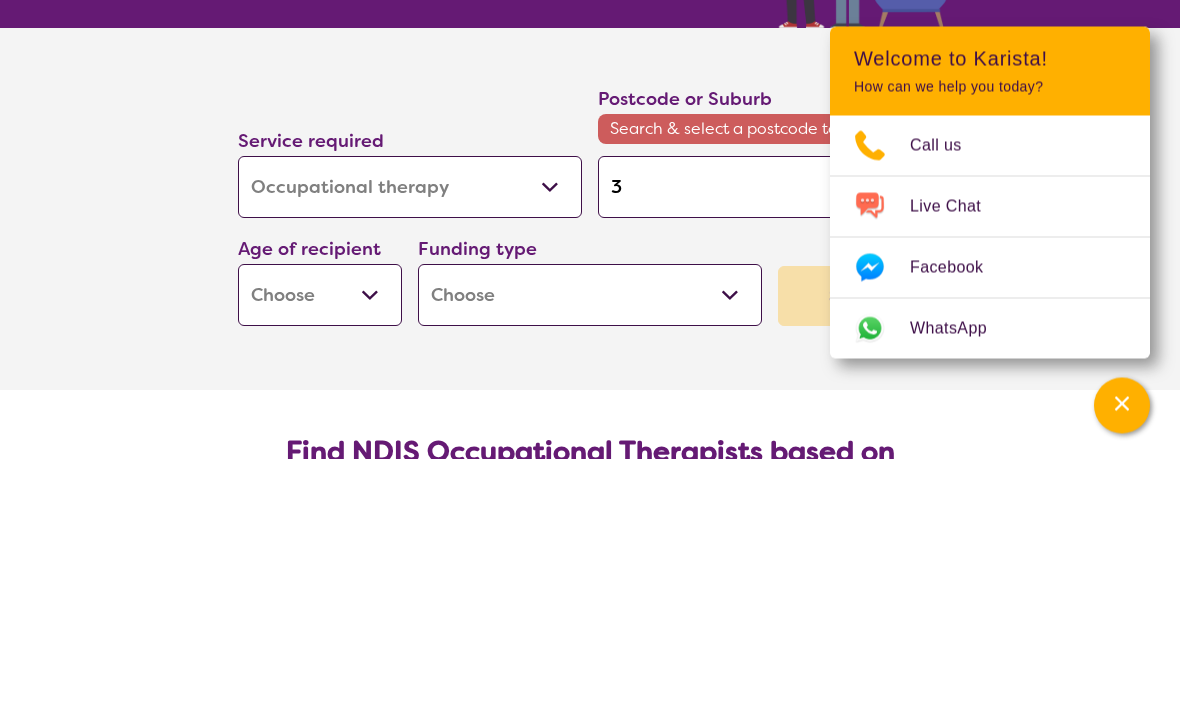 type on "30" 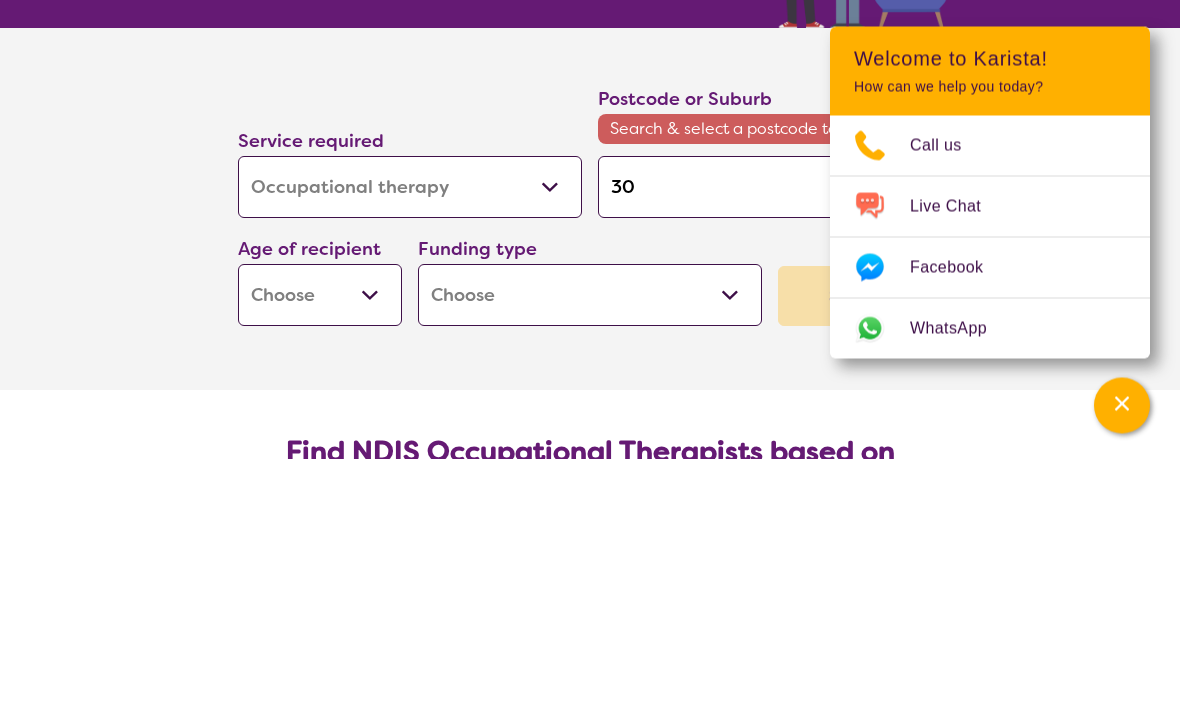 type on "30" 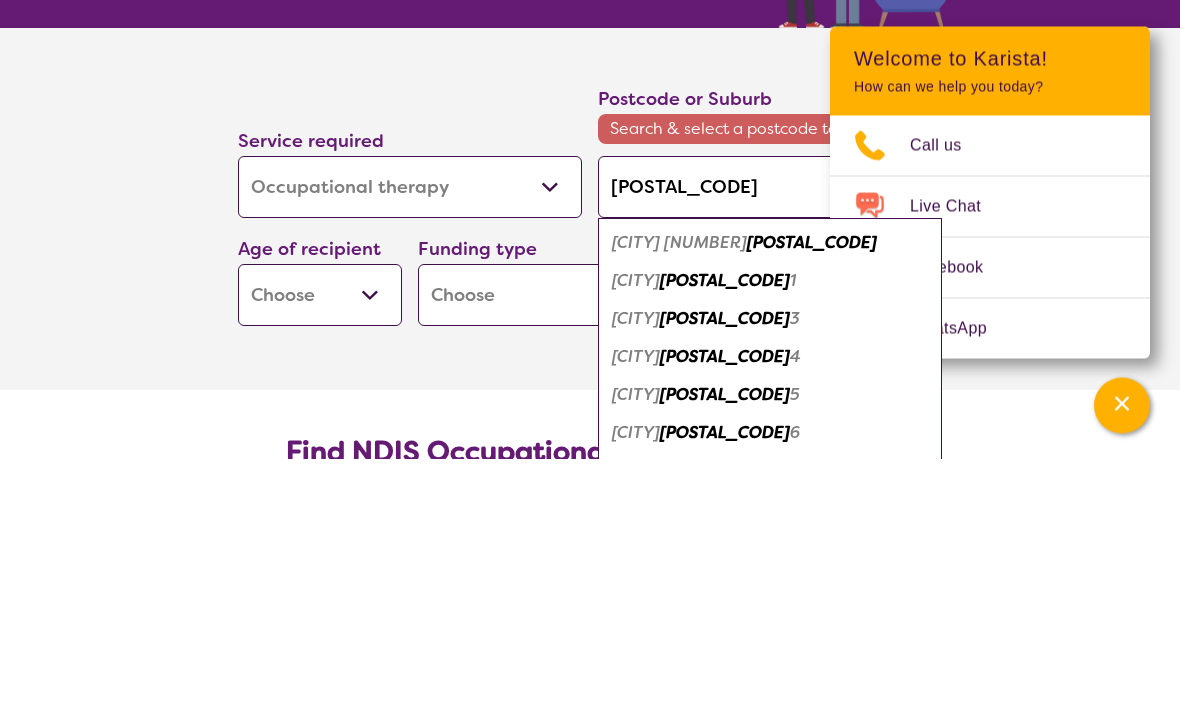 type on "[POSTAL_CODE]" 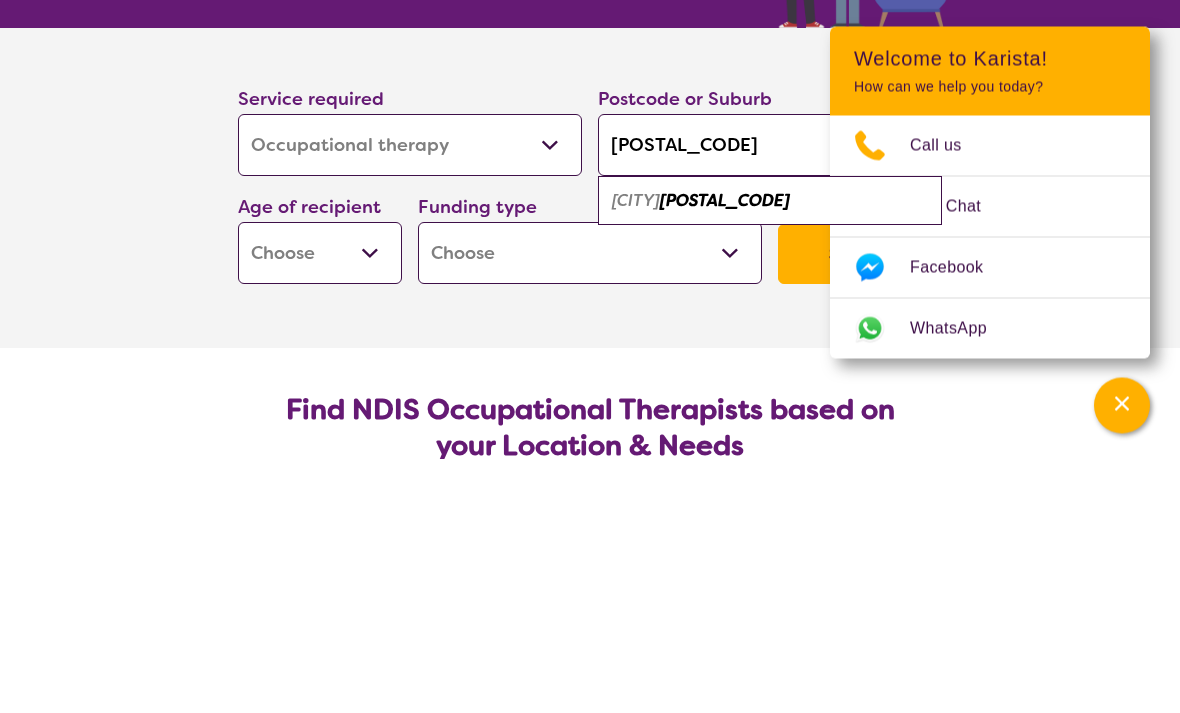 type on "[POSTAL_CODE]" 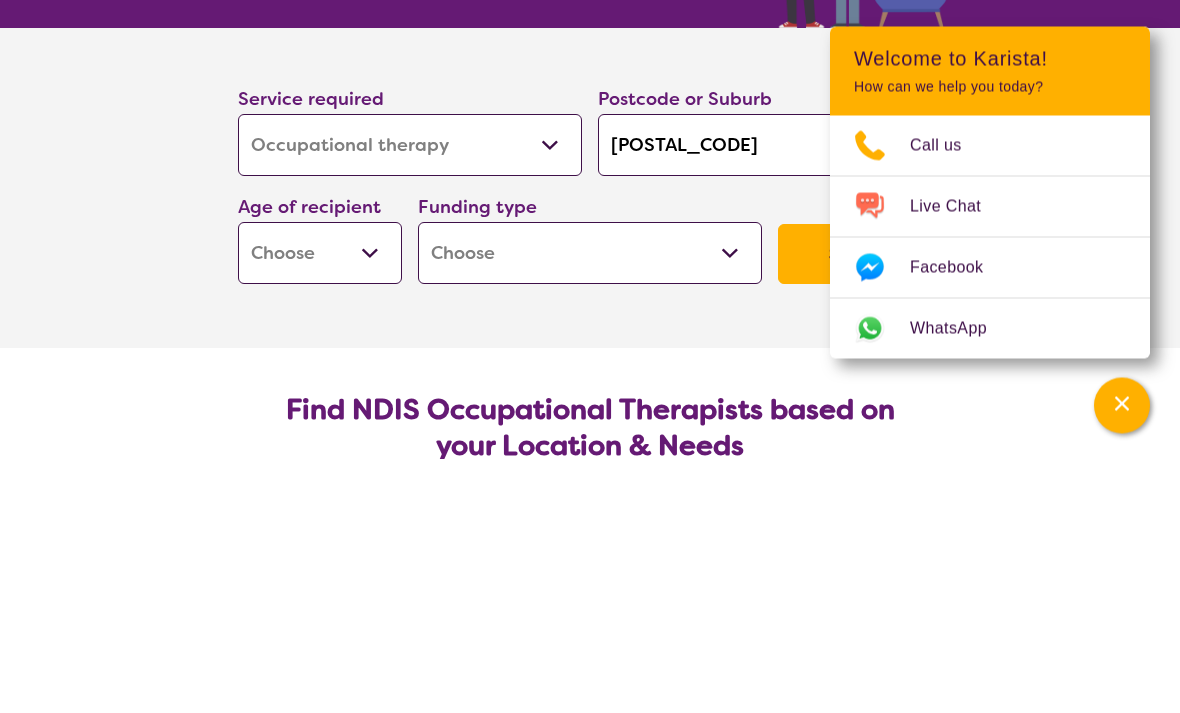 scroll, scrollTop: 255, scrollLeft: 0, axis: vertical 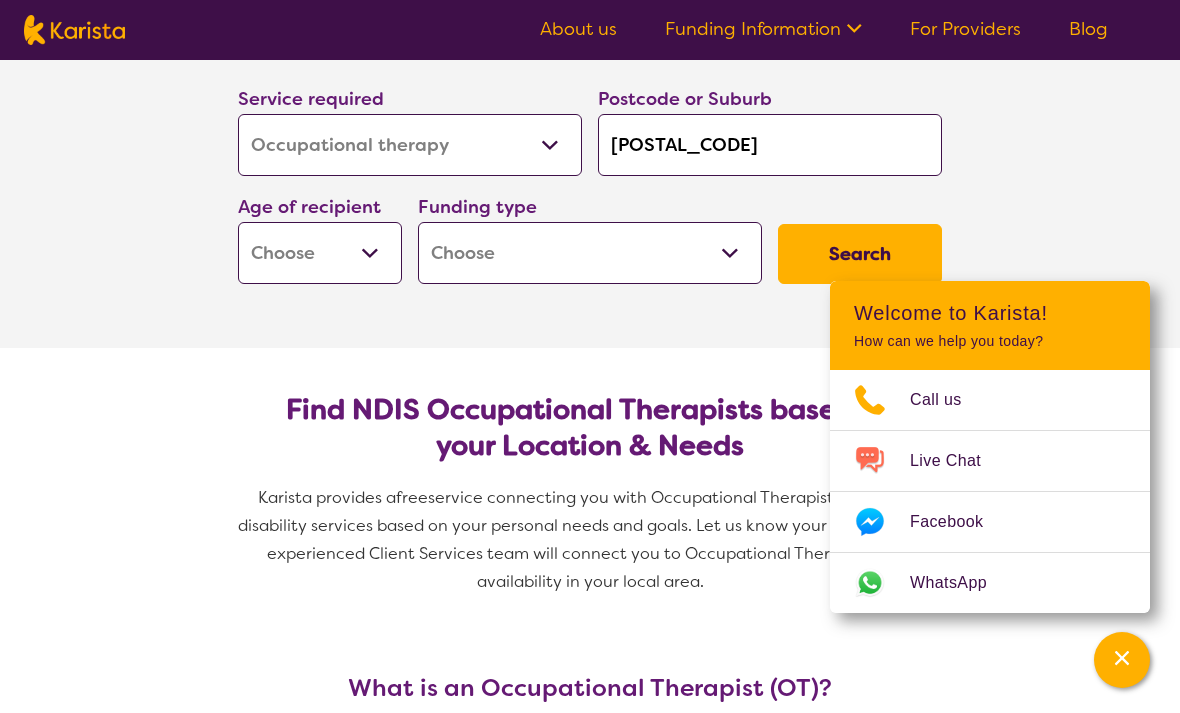 click on "Early Childhood - 0 to 9 Child - 10 to 11 Adolescent - 12 to 17 Adult - 18 to 64 Aged - 65+" at bounding box center (320, 253) 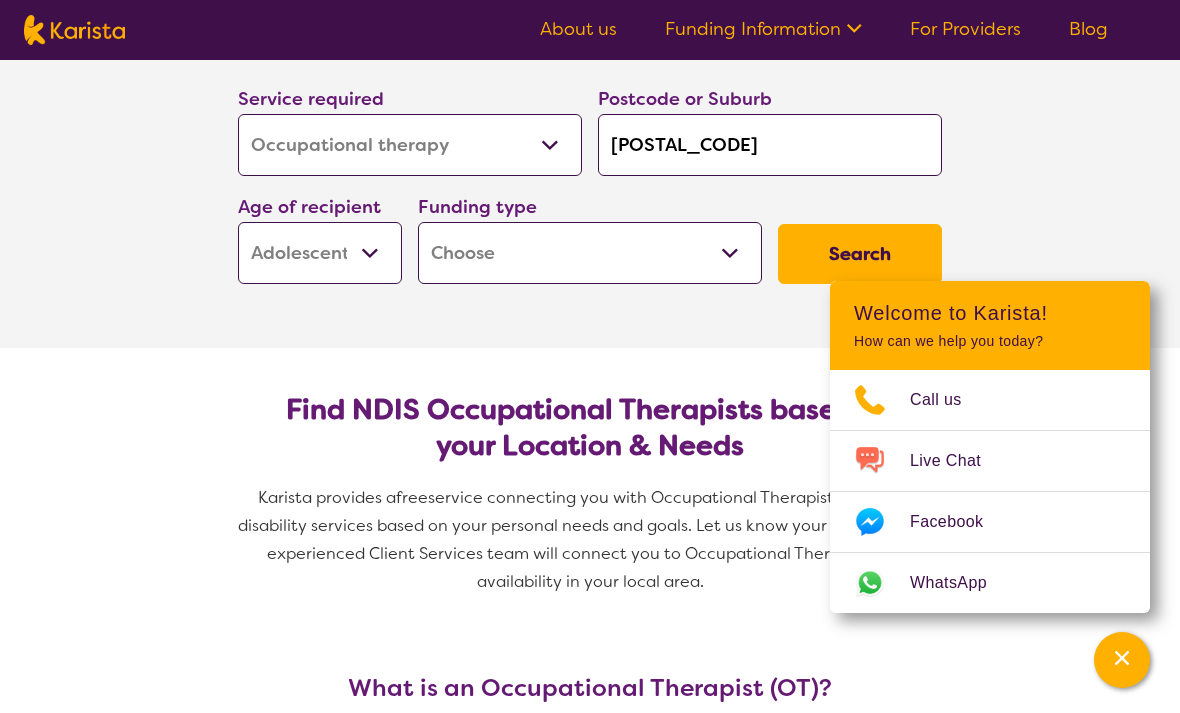 select on "AS" 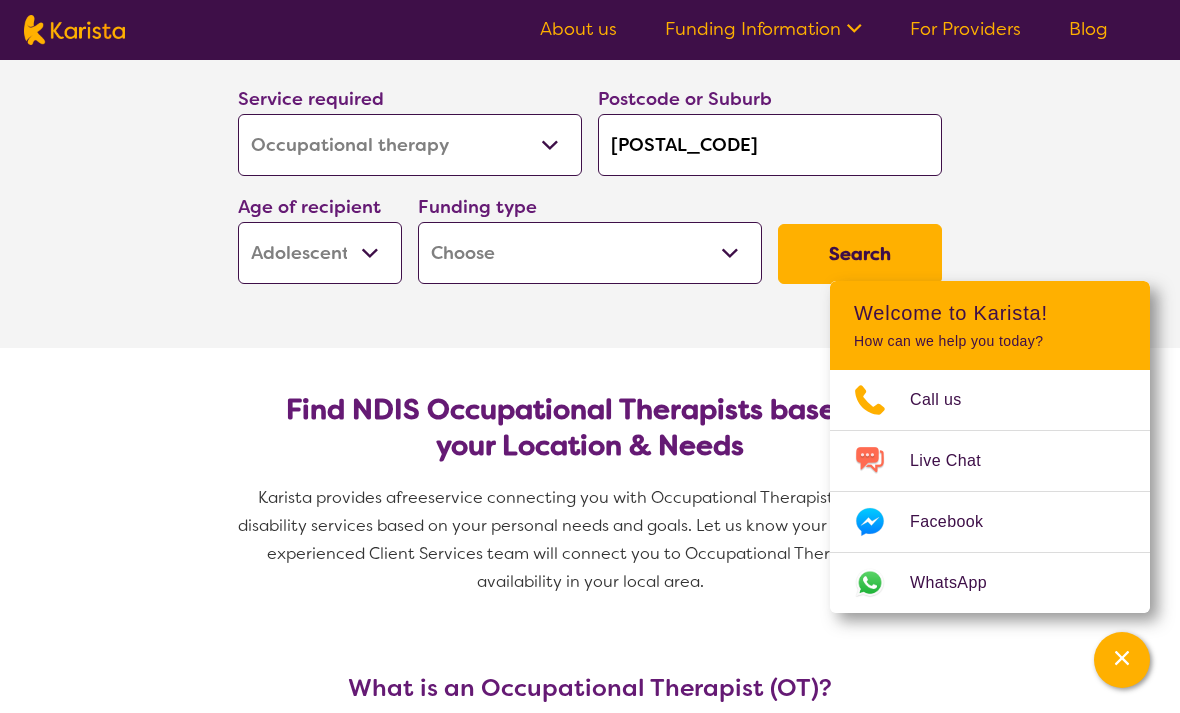 click on "Home Care Package (HCP) National Disability Insurance Scheme (NDIS) I don't know" at bounding box center (590, 253) 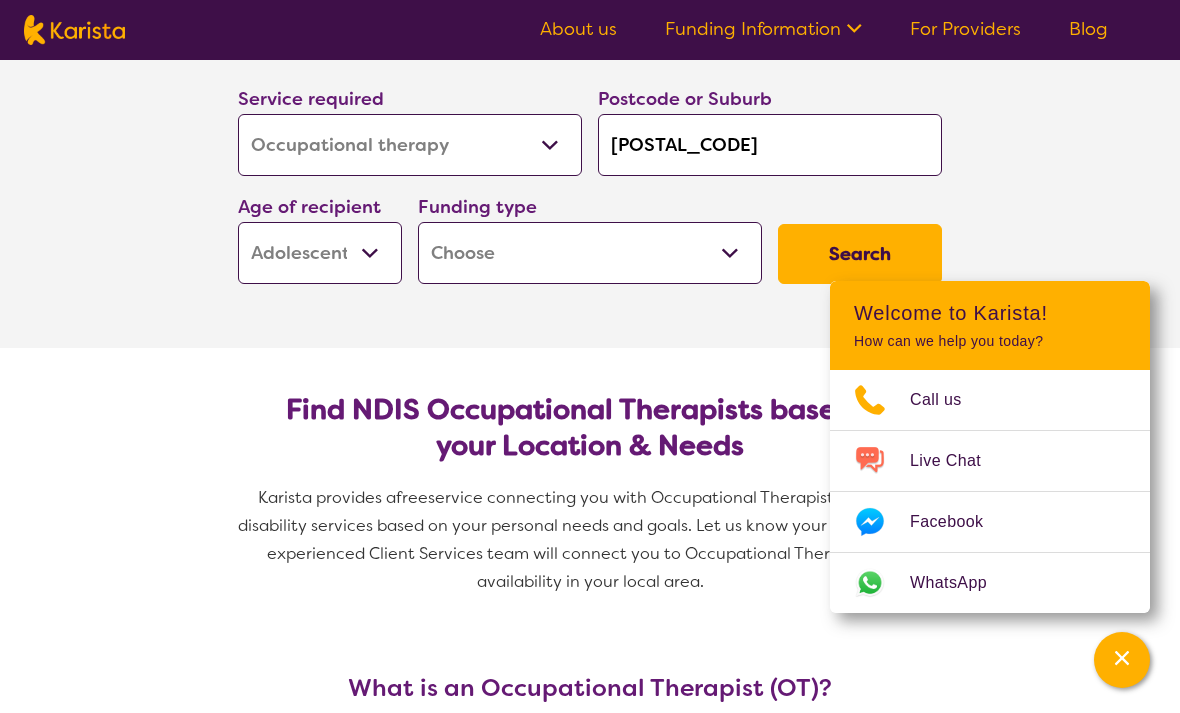 select on "NDIS" 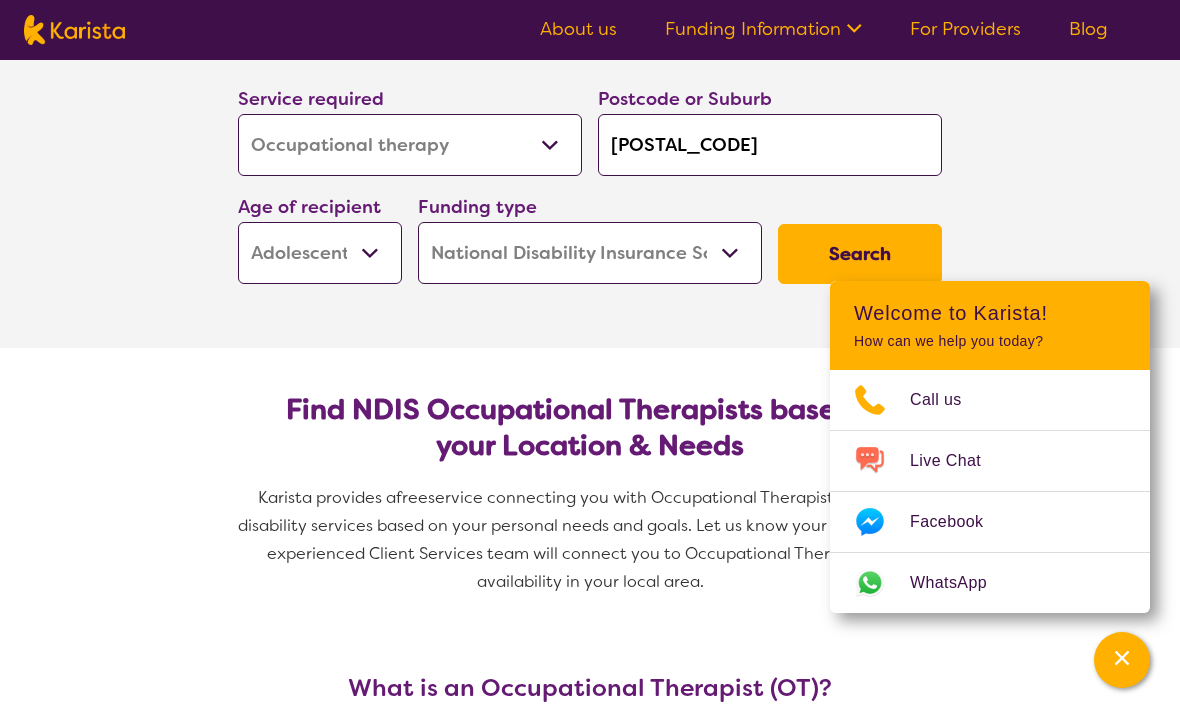 select on "NDIS" 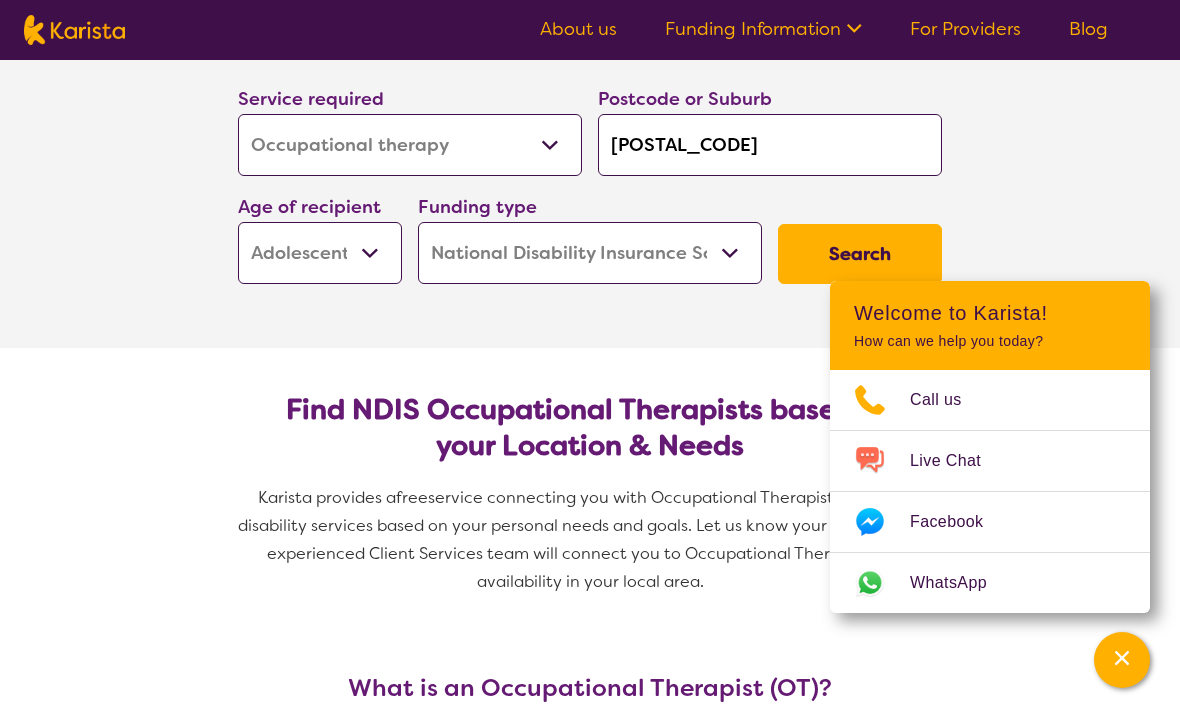 scroll, scrollTop: 0, scrollLeft: 0, axis: both 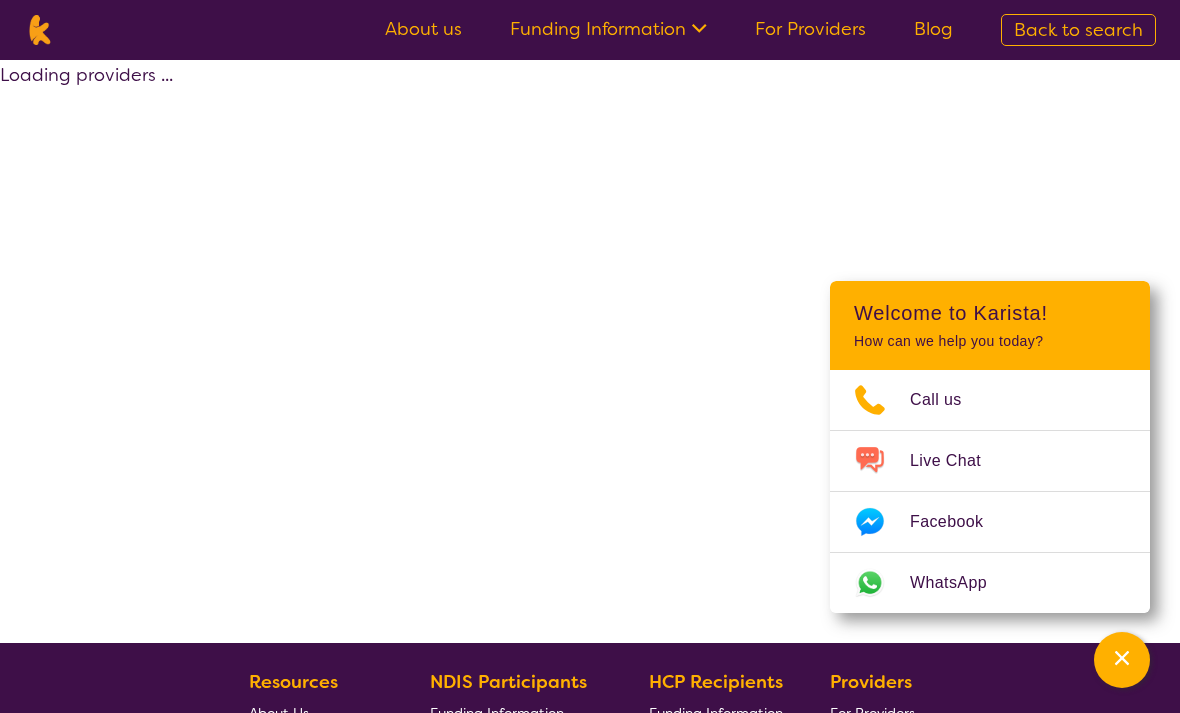 select on "by_score" 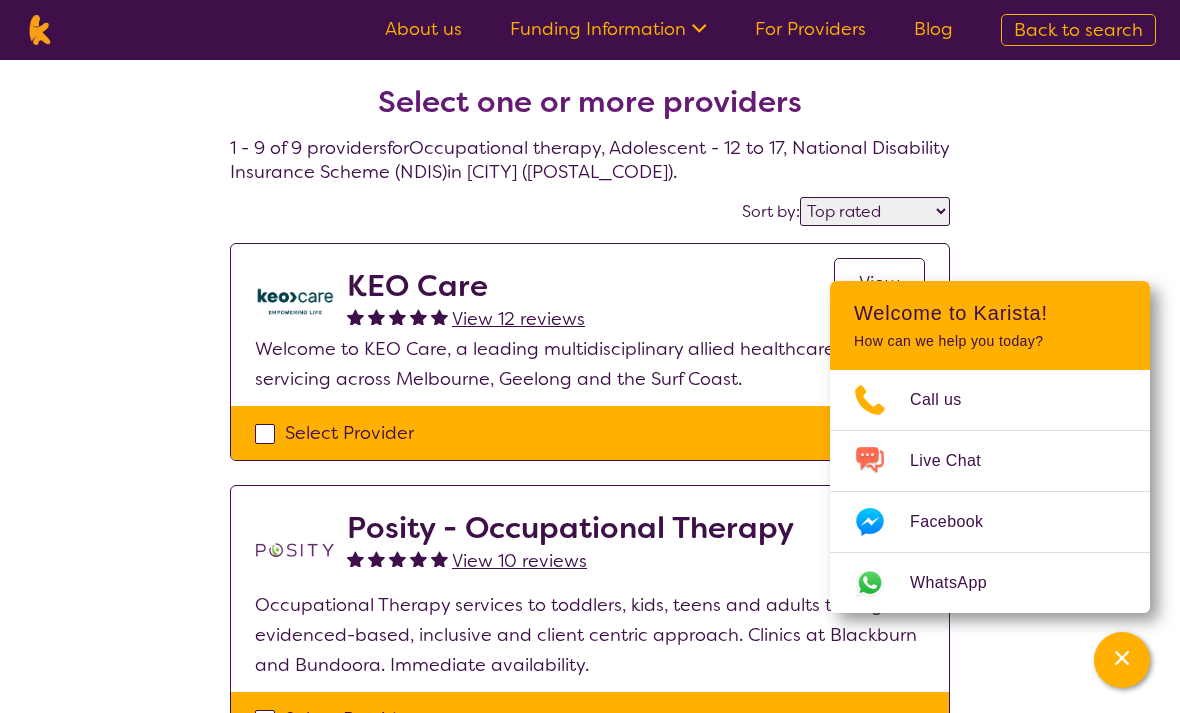 click on "Select one or more providers 1 - 9 of 9 providers  for  Occupational therapy , Adolescent - 12 to 17 , National Disability Insurance Scheme (NDIS)  in  [CITY] ([POSTAL_CODE]) . Sort by:  Highly reviewed Top rated KEO Care View   12   reviews View Welcome to KEO Care, a leading multidisciplinary allied healthcare provider servicing across Melbourne, Geelong and the Surf Coast. Select Provider Posity - Occupational Therapy View   10   reviews View Occupational Therapy services to toddlers, kids, teens and adults through evidenced-based, inclusive and client centric approach. Clinics at [CITY] and [CITY]. Immediate availability. Select Provider Blue Fox Health View   10   reviews View Bluefox Health is a NDIS Registered Provider that helps you reach your goals, improve both your physical and mental health, with a combination of diet and exercise. Select Provider Ergo Therapy Group View   5   reviews View Select Provider Health & Harmony Rehab Group View   3   reviews View Select Provider View   3   reviews View" at bounding box center [590, 1379] 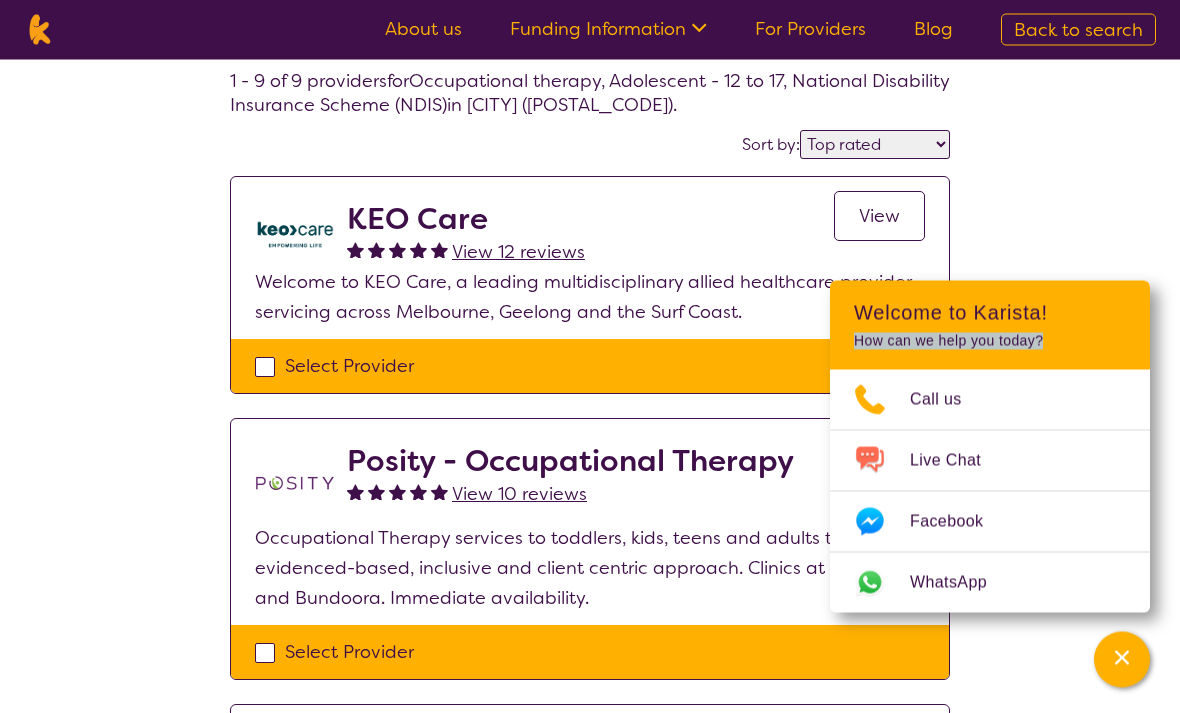scroll, scrollTop: 79, scrollLeft: 0, axis: vertical 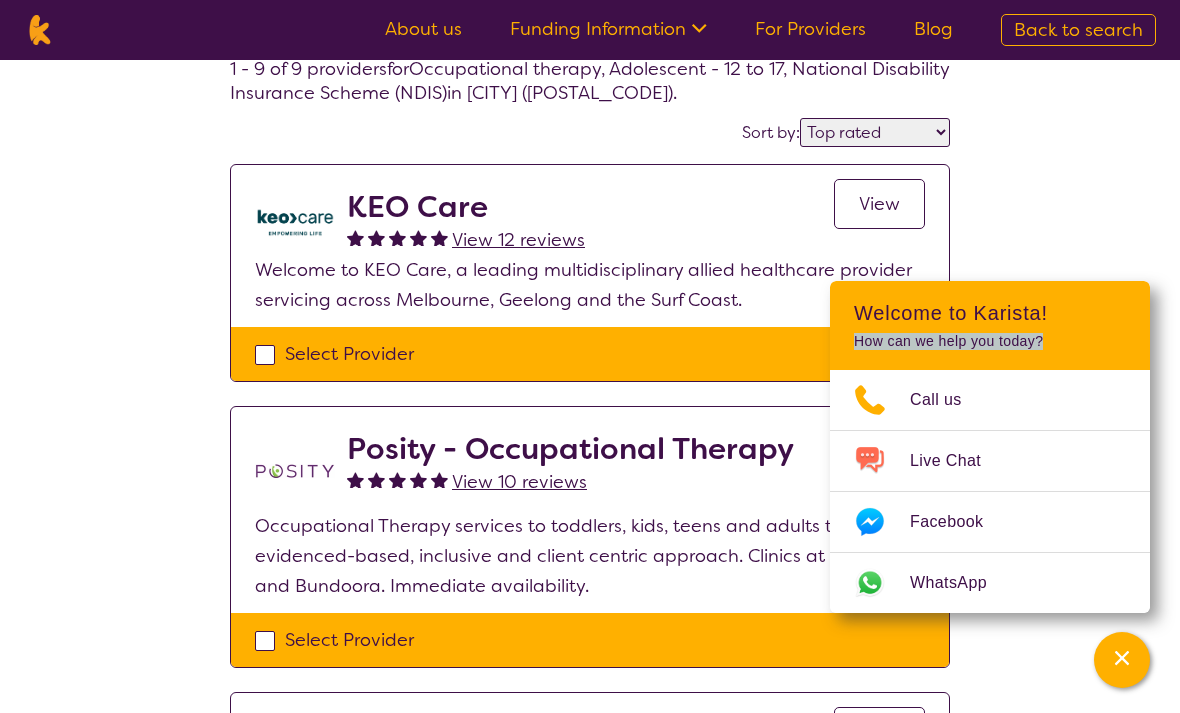click on "KEO Care" at bounding box center [466, 207] 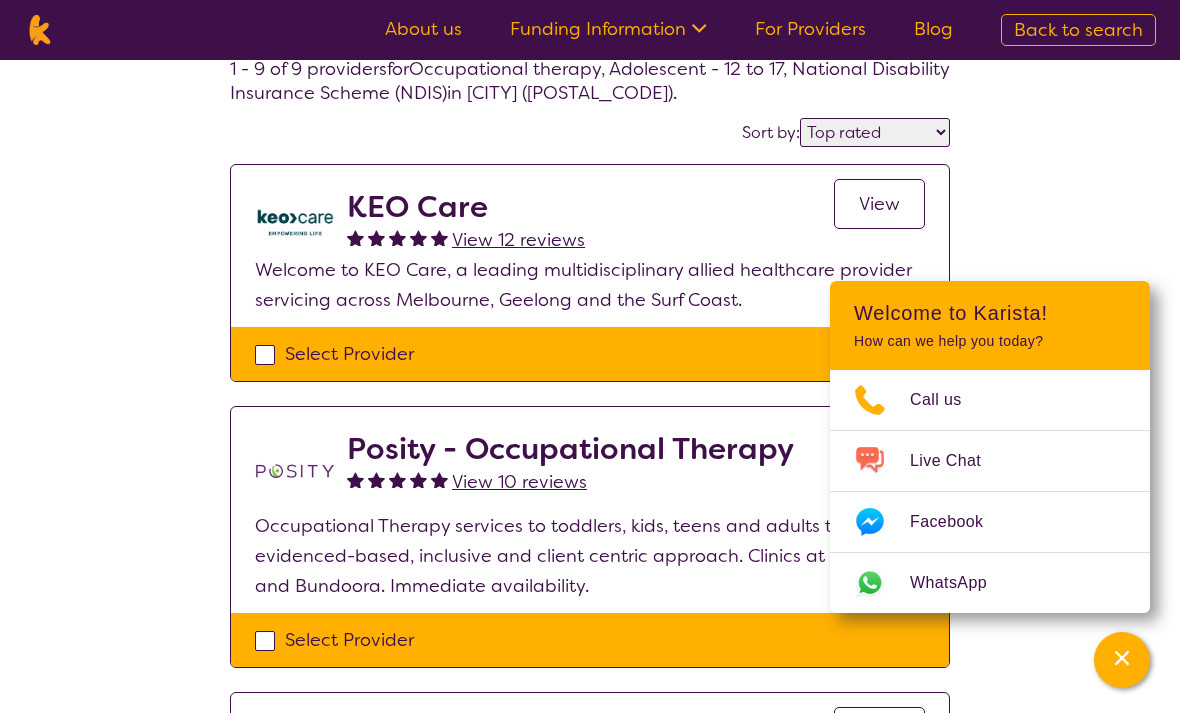 click on "KEO Care" at bounding box center (466, 207) 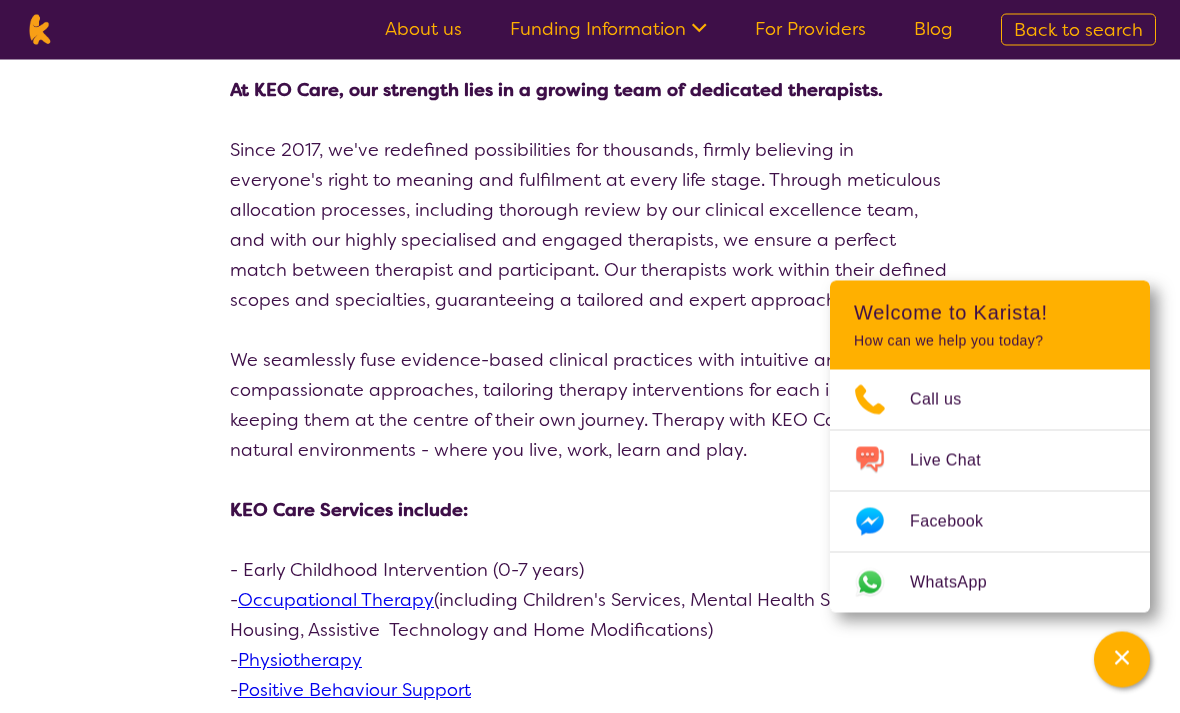 scroll, scrollTop: 310, scrollLeft: 0, axis: vertical 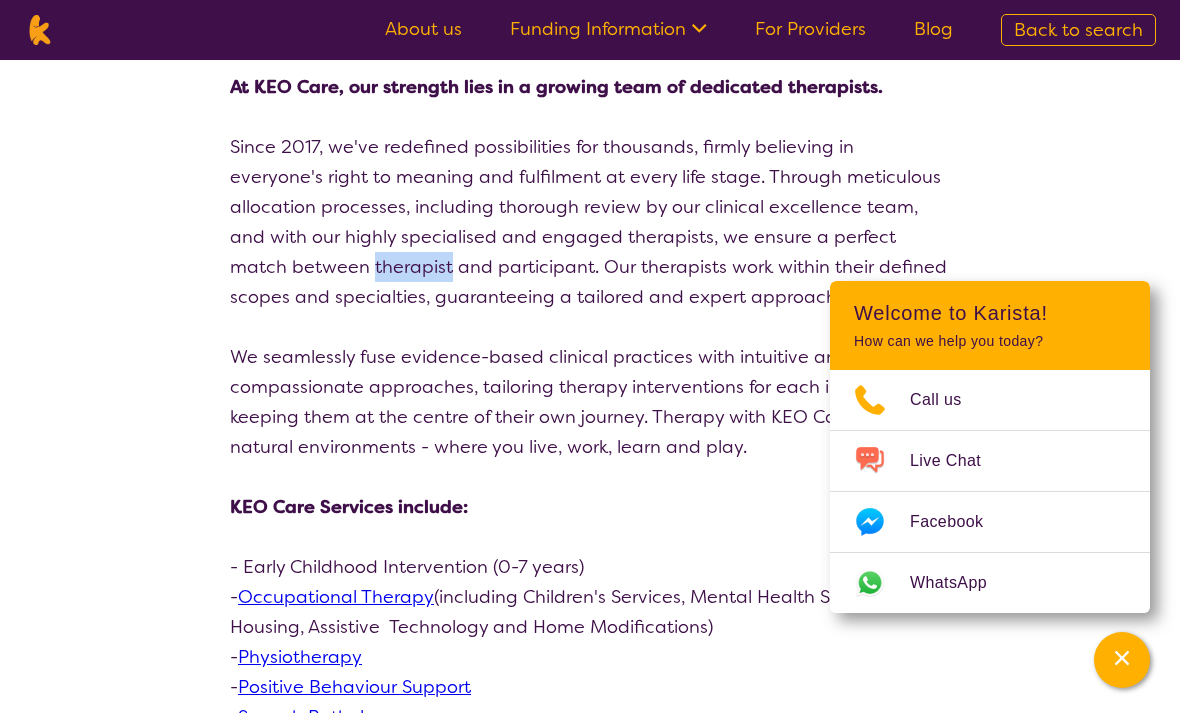 click on "search results KEO Care View   12   reviews Review this provider Connect with the Provider About  At KEO Care, our strength lies in a growing team of dedicated therapists.
Since [YEAR], we've redefined possibilities for thousands, firmly believing in everyone's right to meaning and fulfilment at every life stage. Through meticulous allocation processes, including thorough review by our clinical excellence team, and with our highly specialised and engaged therapists, we ensure a perfect match between therapist and participant. Our therapists work within their defined scopes and specialties, guaranteeing a tailored and expert approach.
We seamlessly fuse evidence-based clinical practices with intuitive and compassionate approaches, tailoring therapy interventions for each individual, keeping them at the centre of their own journey. Therapy with KEO Care unfolds in natural environments - where you live, work, learn and play.
KEO Care Services include:
-  Occupational Therapy
-" at bounding box center (590, 935) 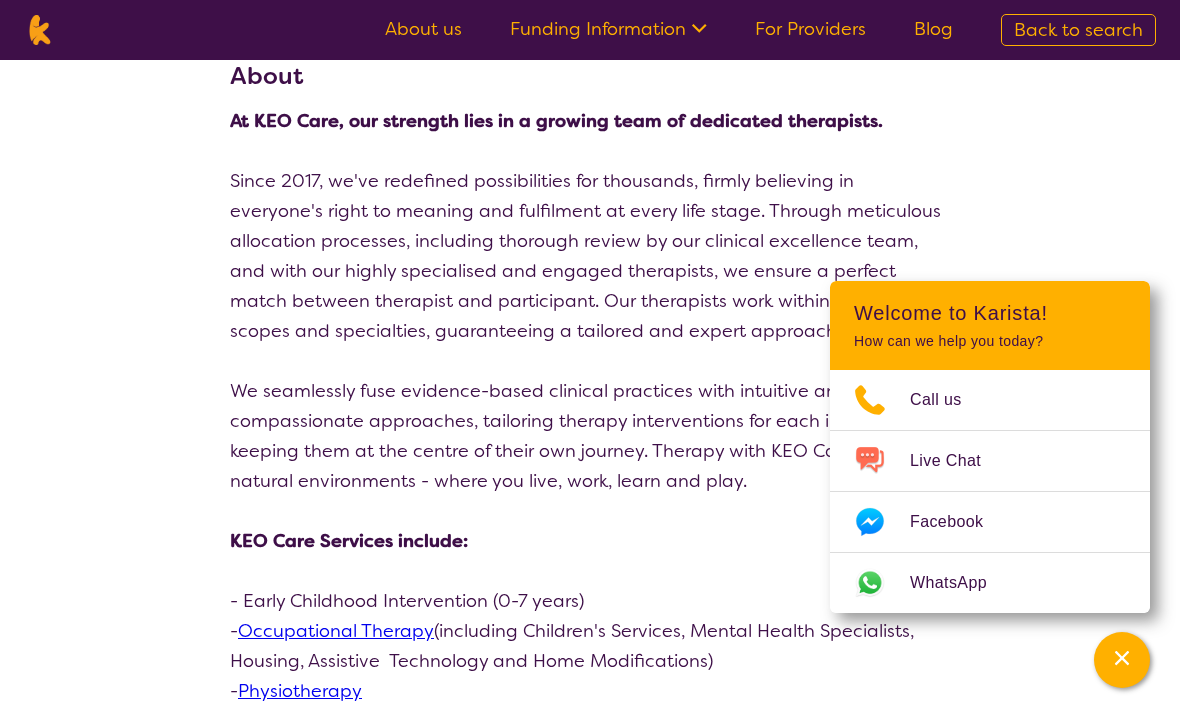 scroll, scrollTop: 0, scrollLeft: 0, axis: both 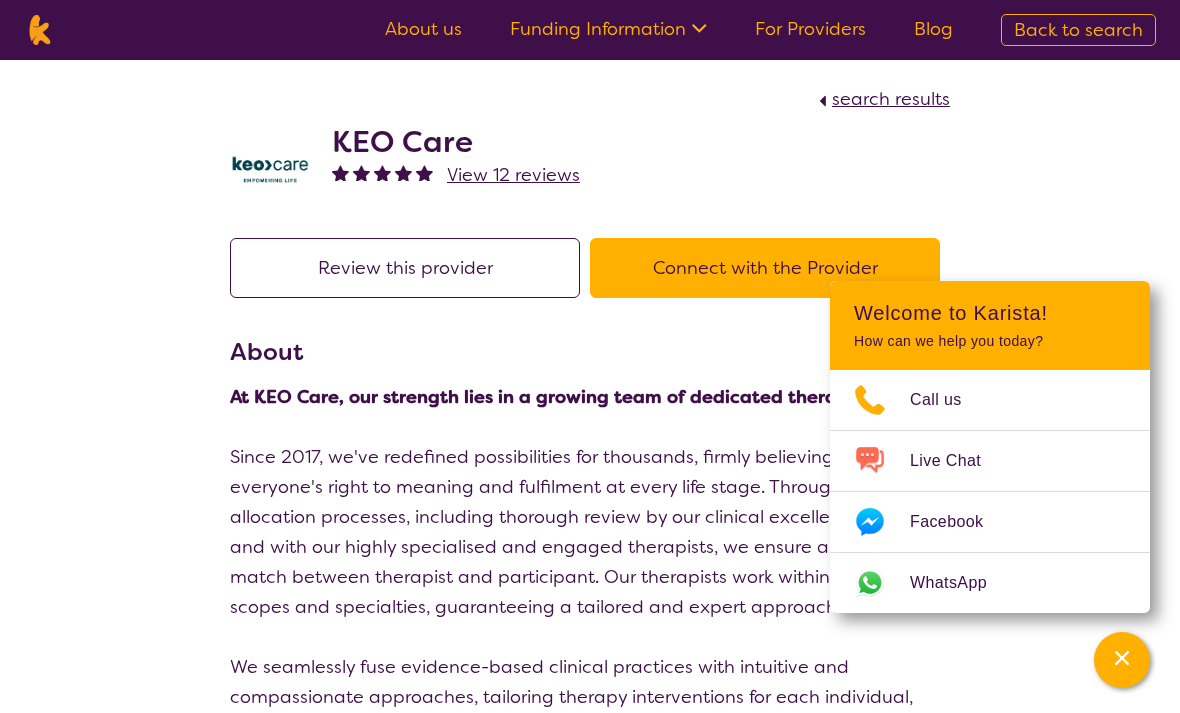 select on "by_score" 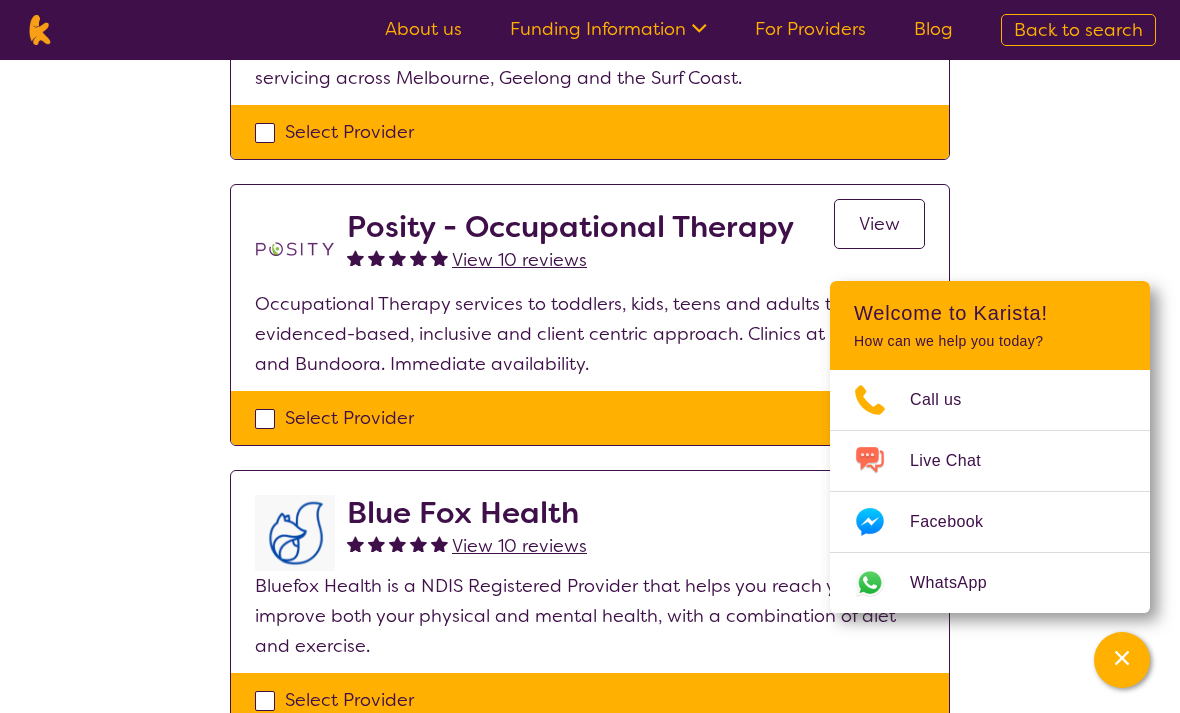 scroll, scrollTop: 311, scrollLeft: 0, axis: vertical 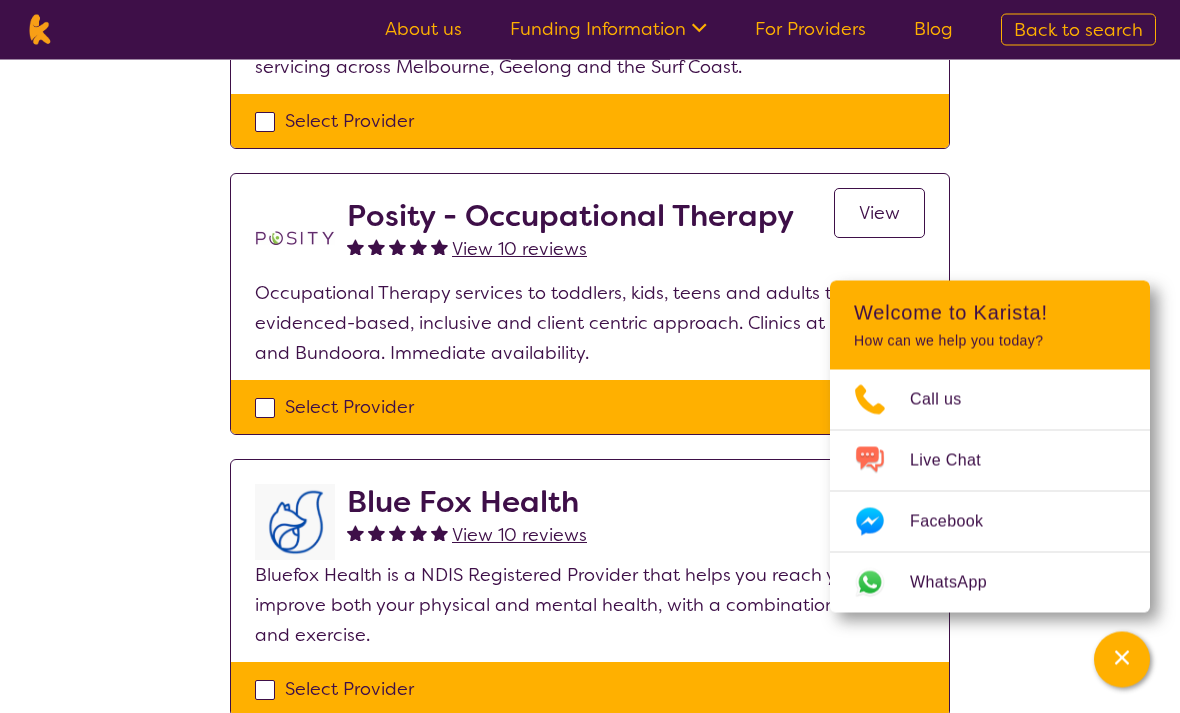 click on "View" at bounding box center [879, 214] 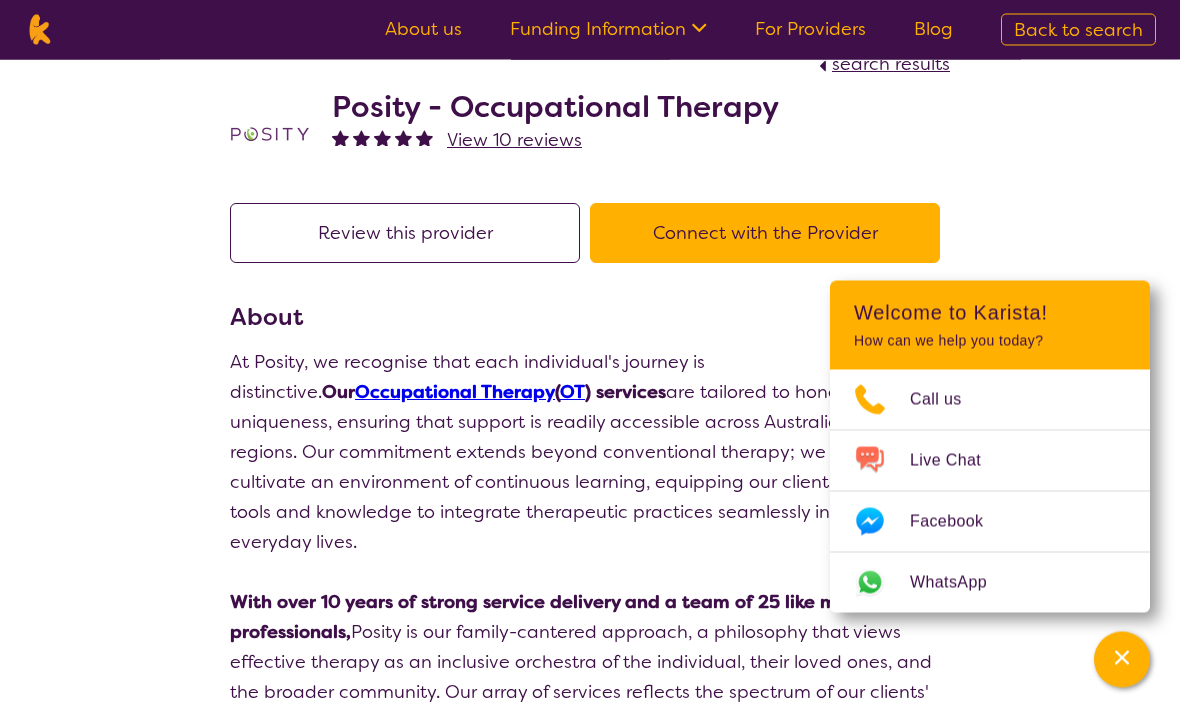 scroll, scrollTop: 0, scrollLeft: 0, axis: both 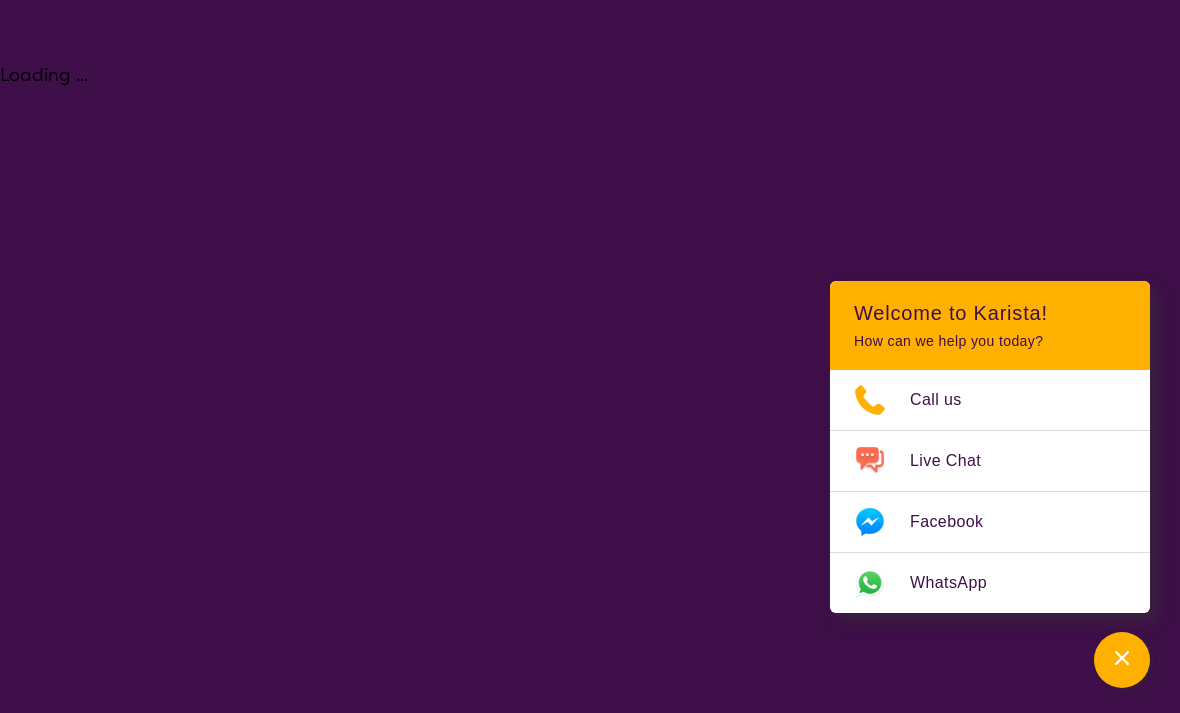 select on "Occupational therapy" 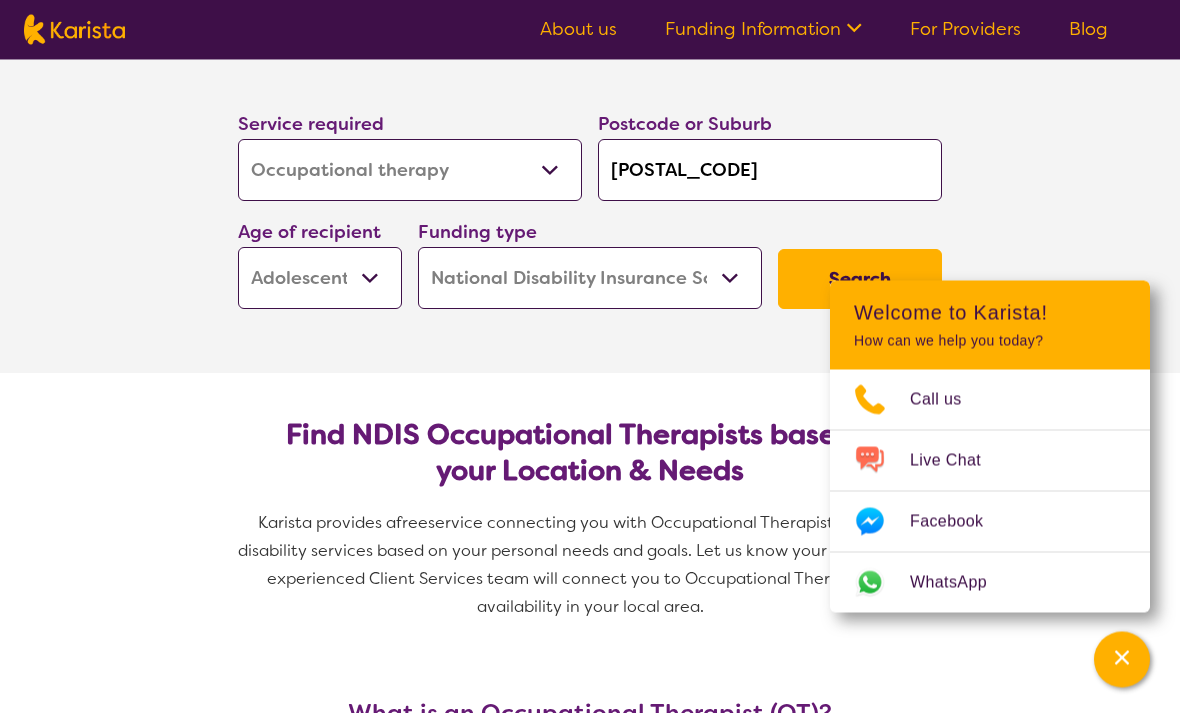 scroll, scrollTop: 225, scrollLeft: 0, axis: vertical 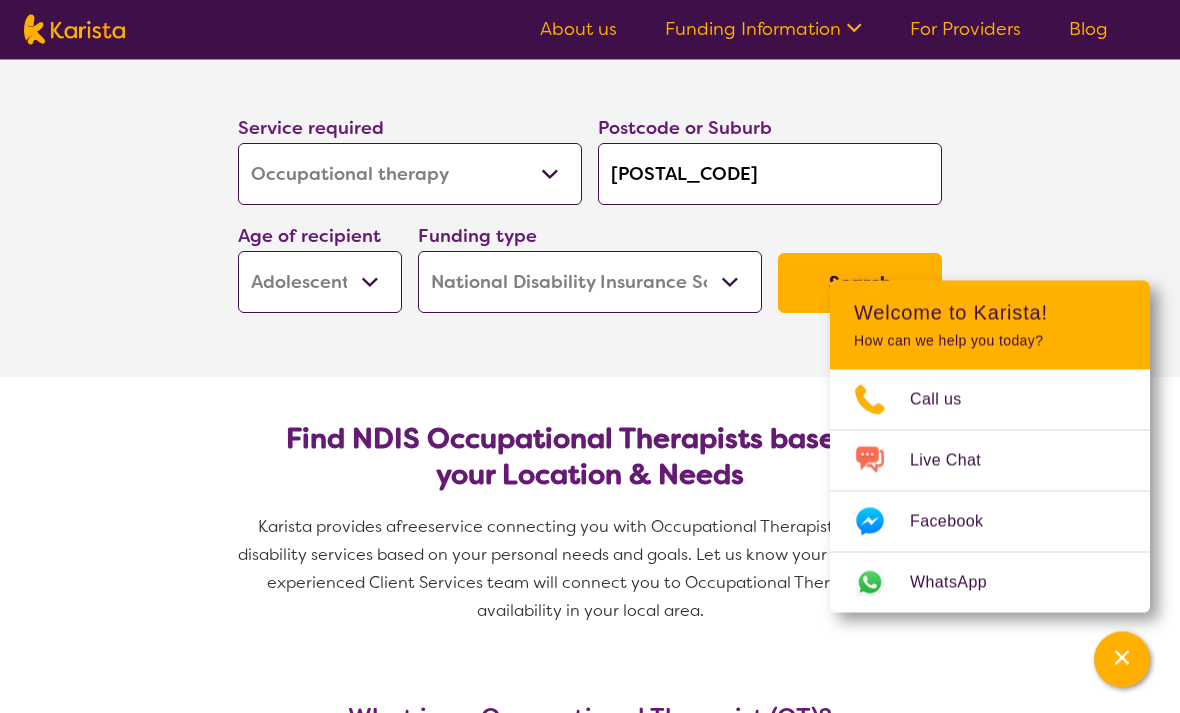 click on "Search" at bounding box center [860, 284] 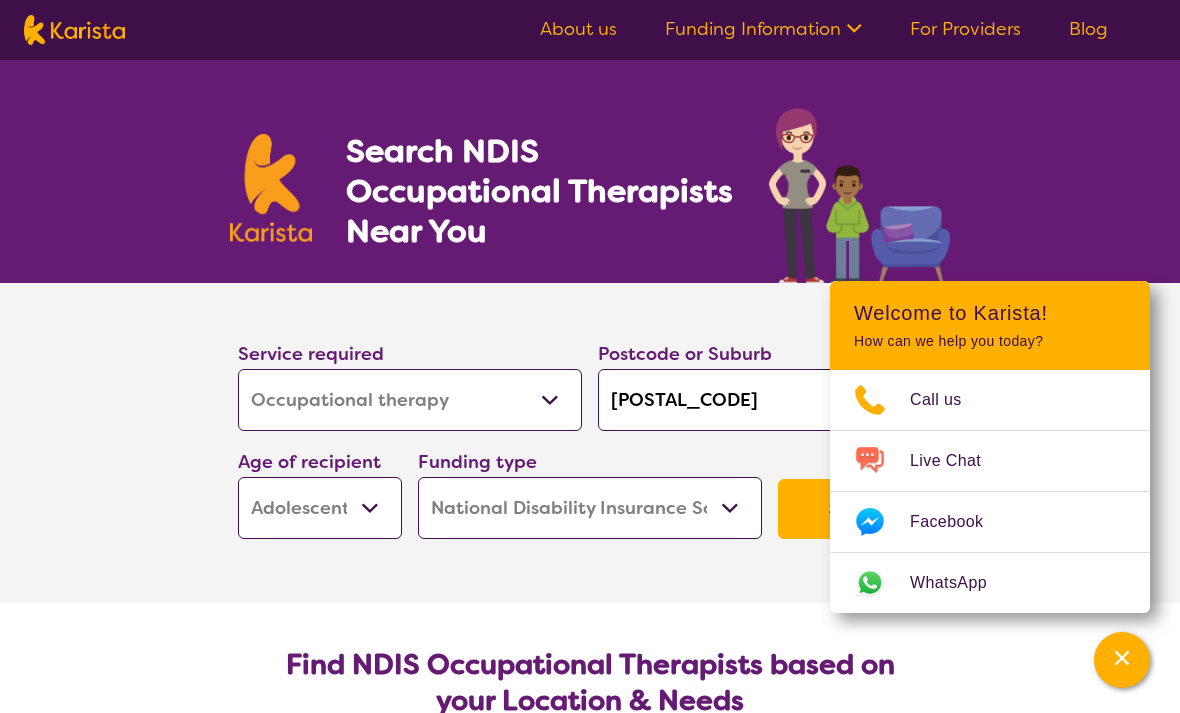 select on "by_score" 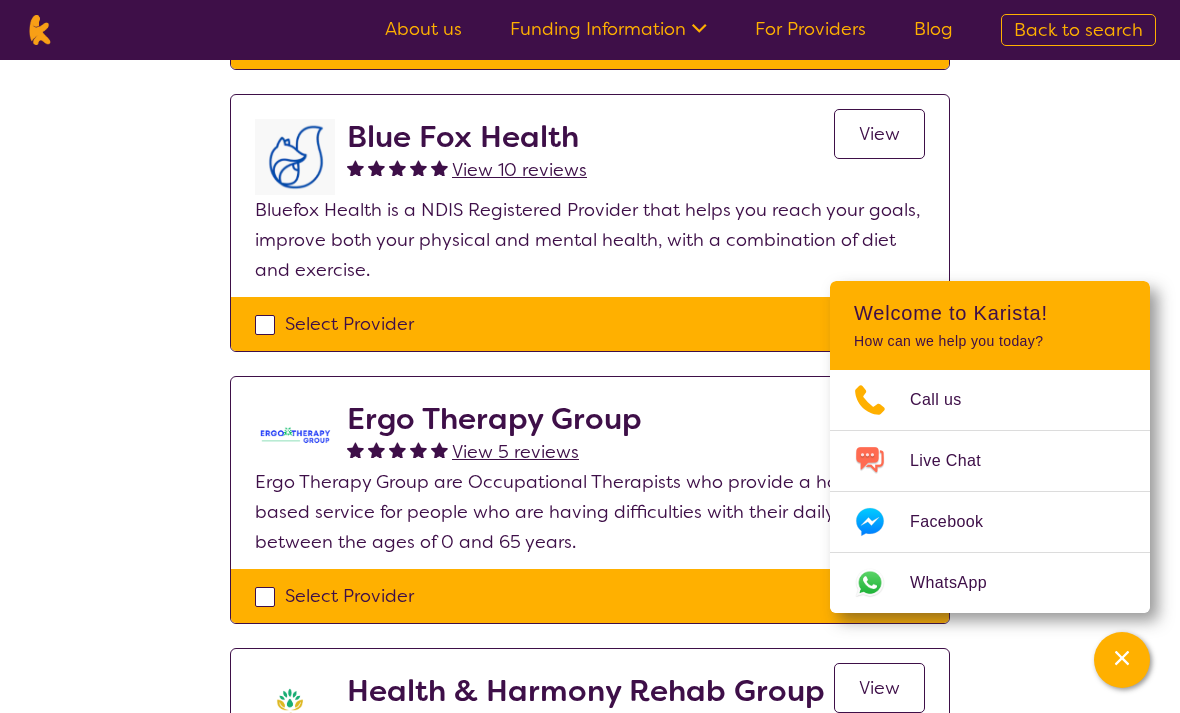 scroll, scrollTop: 676, scrollLeft: 0, axis: vertical 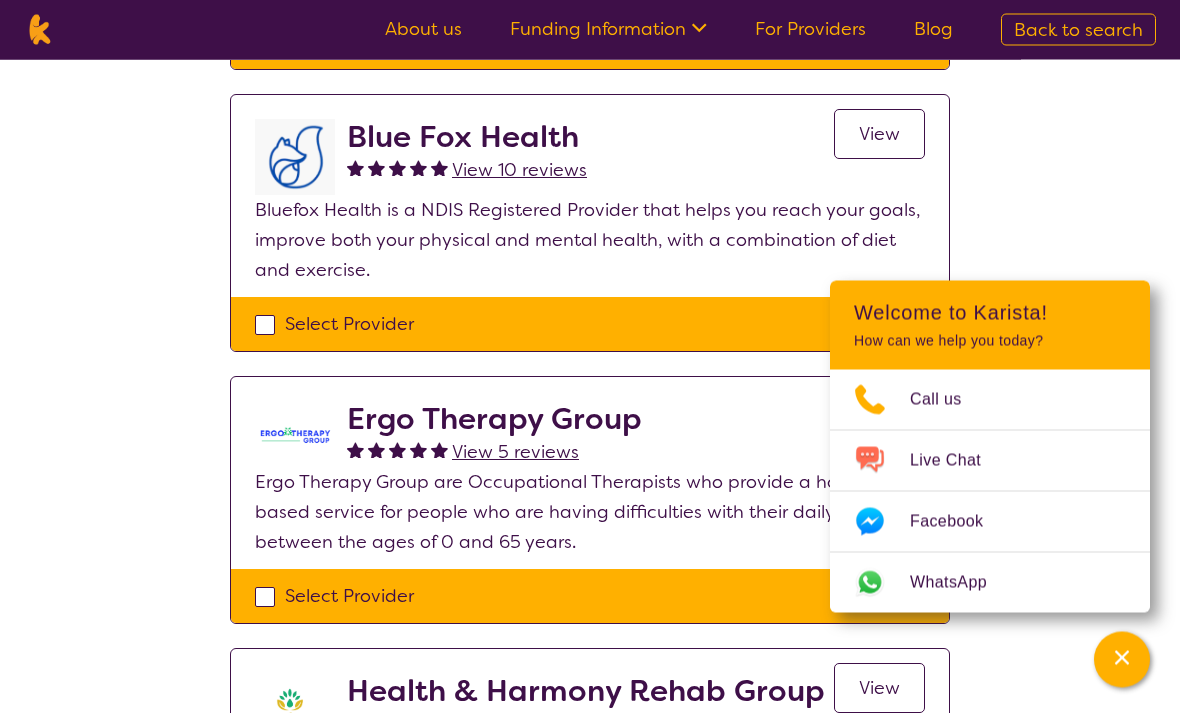 click on "View" at bounding box center [879, 135] 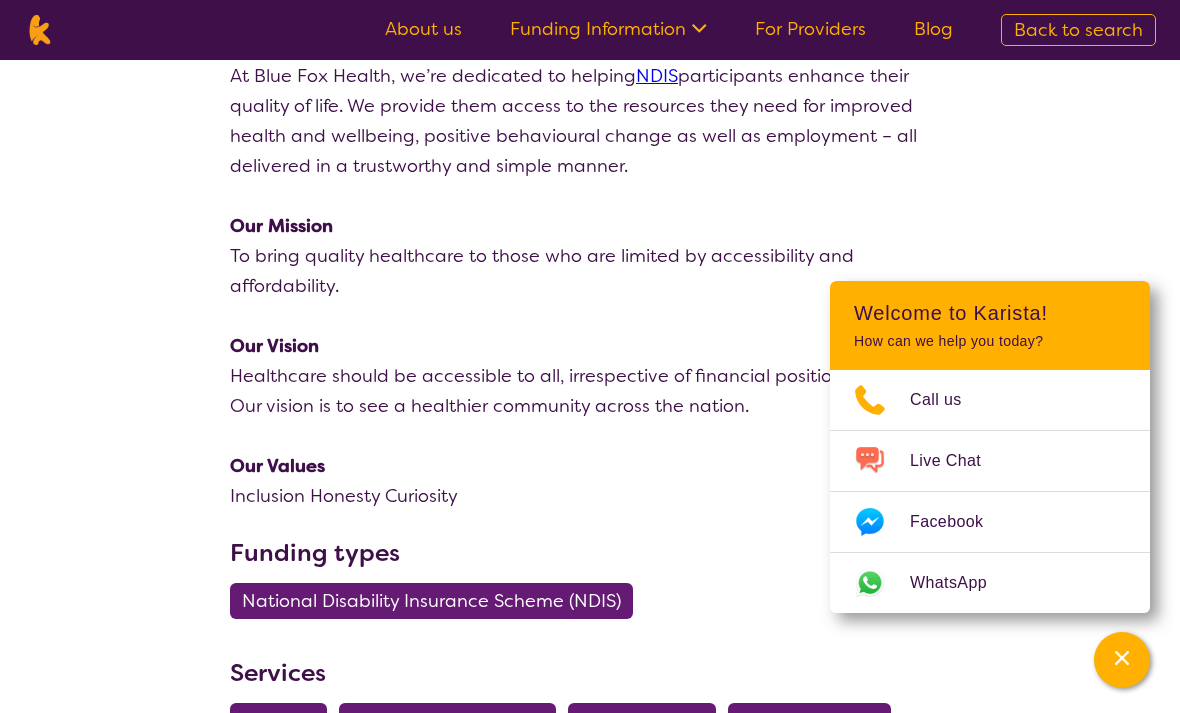 scroll, scrollTop: 0, scrollLeft: 0, axis: both 